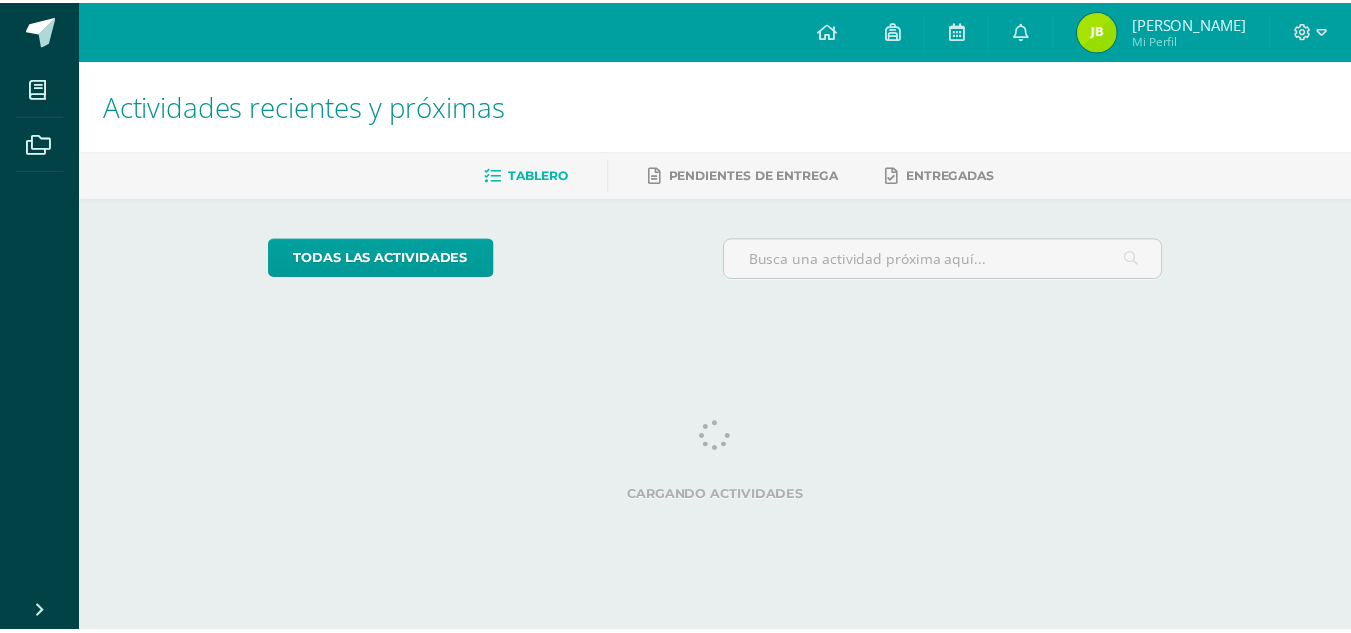 scroll, scrollTop: 0, scrollLeft: 0, axis: both 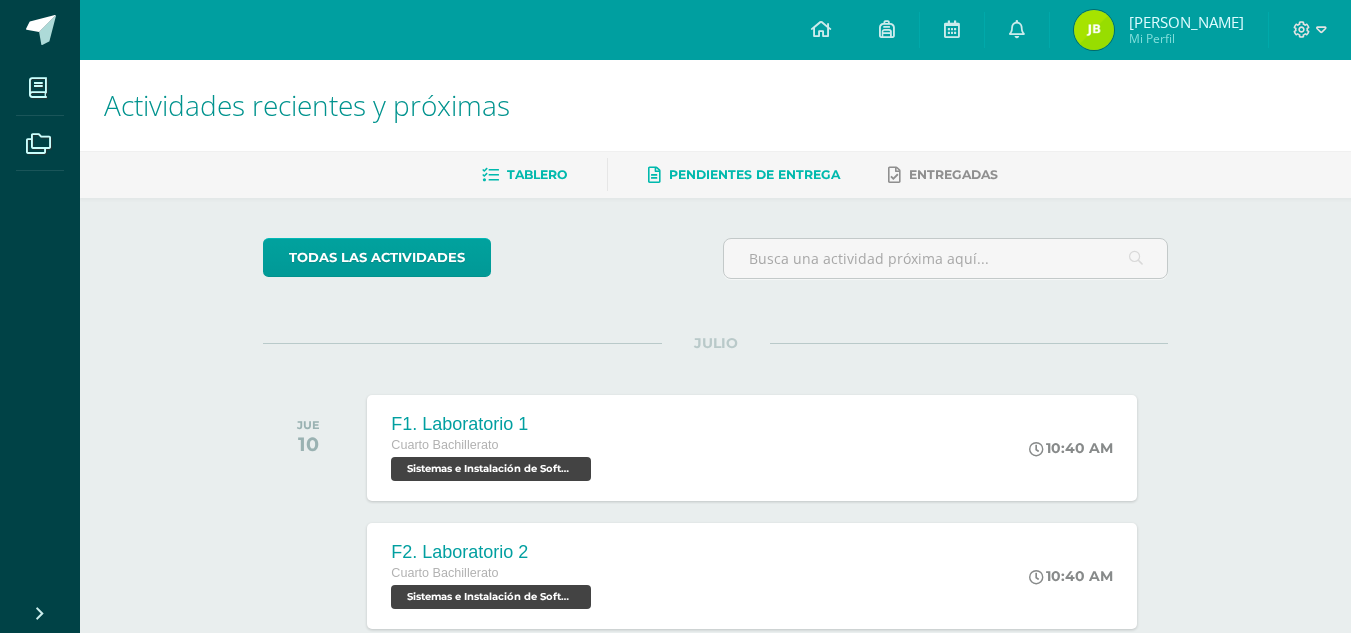 click on "Pendientes de entrega" at bounding box center (744, 175) 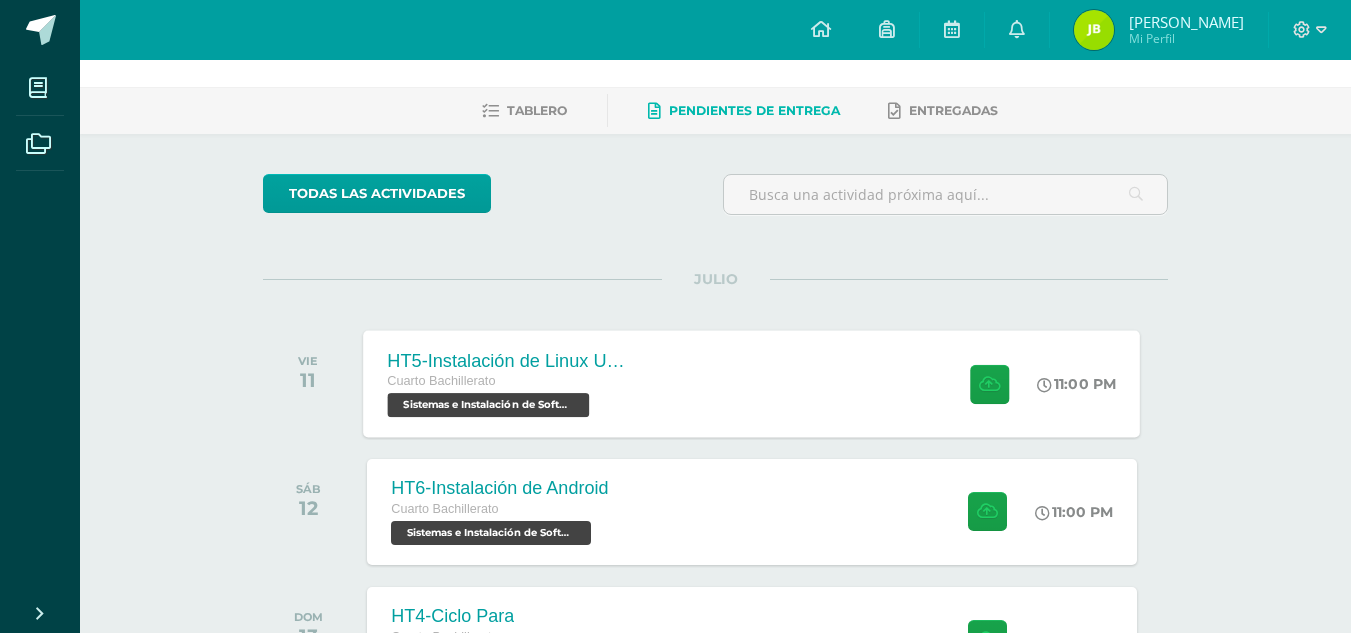 scroll, scrollTop: 0, scrollLeft: 0, axis: both 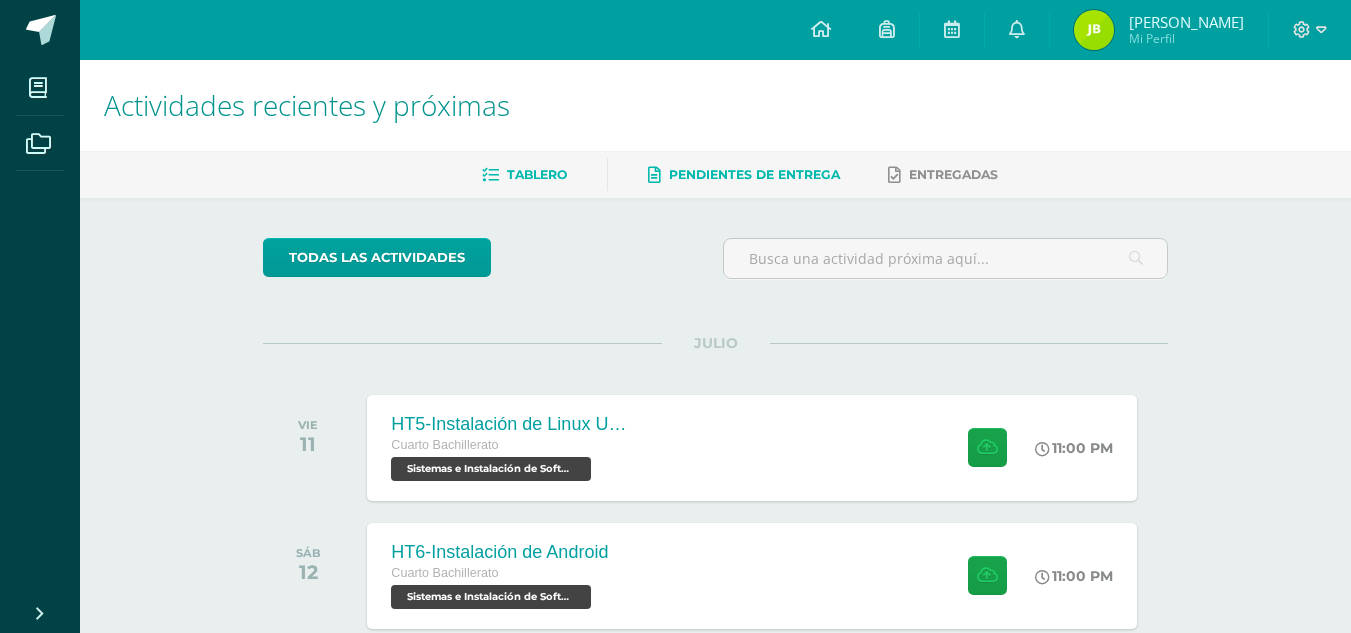 click on "Tablero" at bounding box center [524, 175] 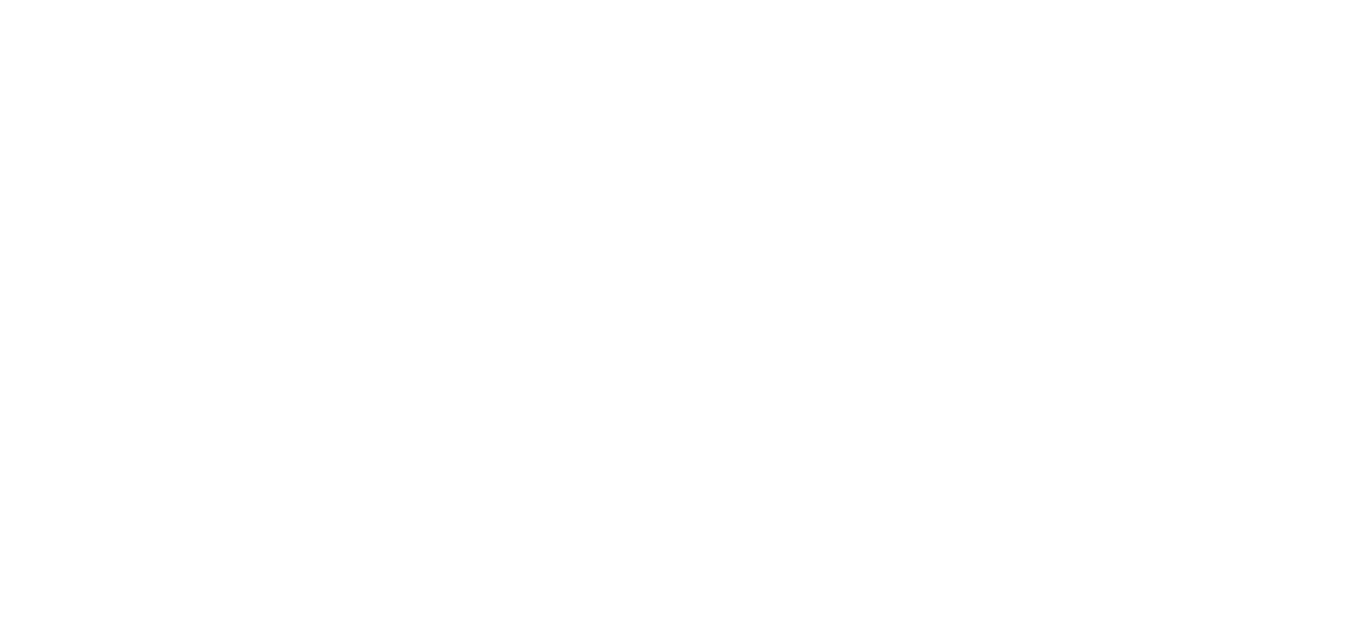 click at bounding box center [0, 0] 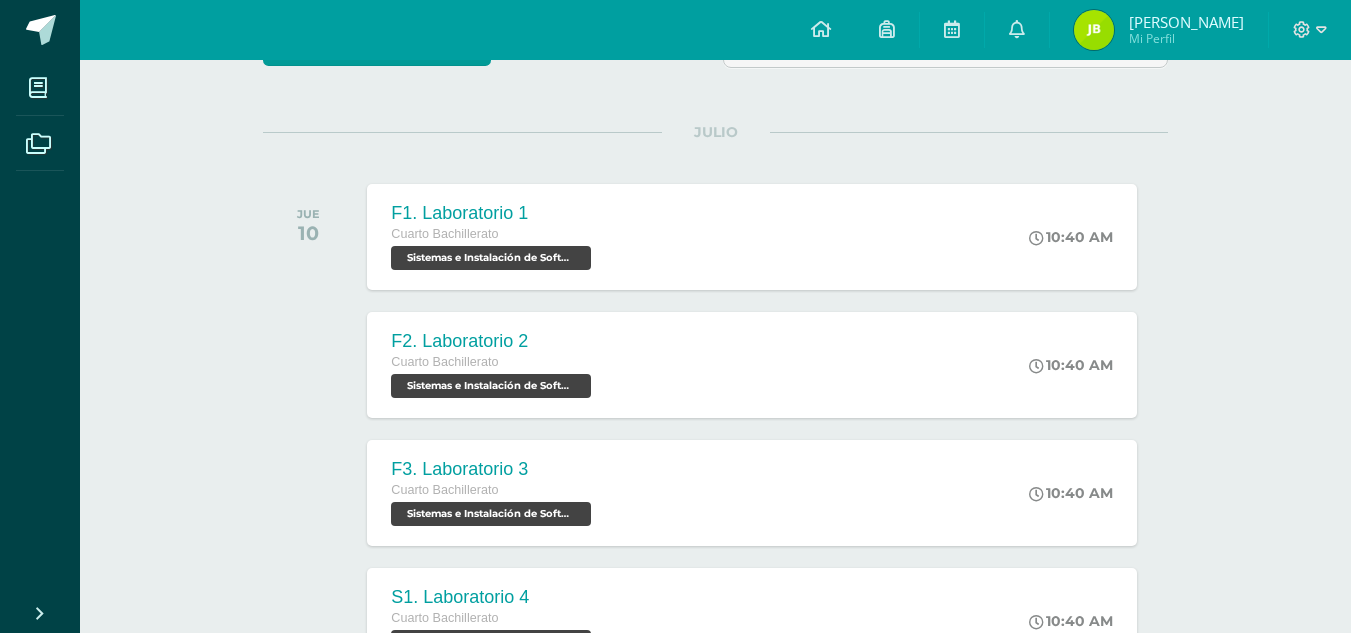 scroll, scrollTop: 0, scrollLeft: 0, axis: both 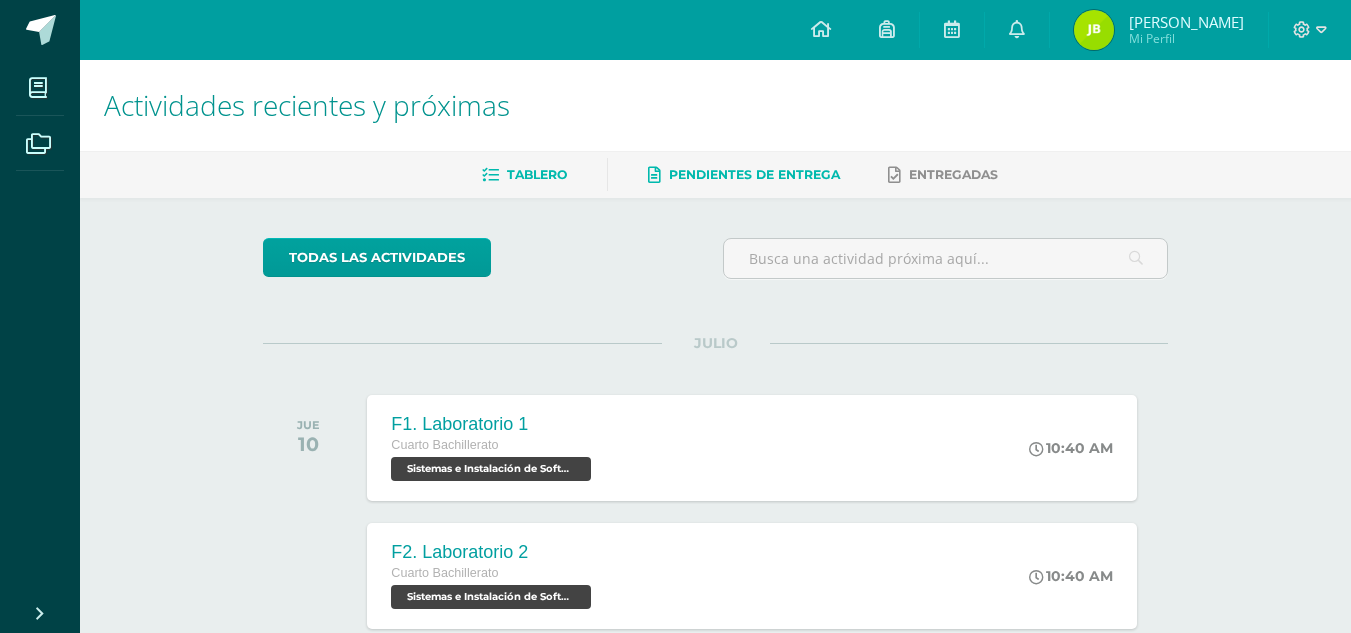 click on "Pendientes de entrega" at bounding box center (754, 174) 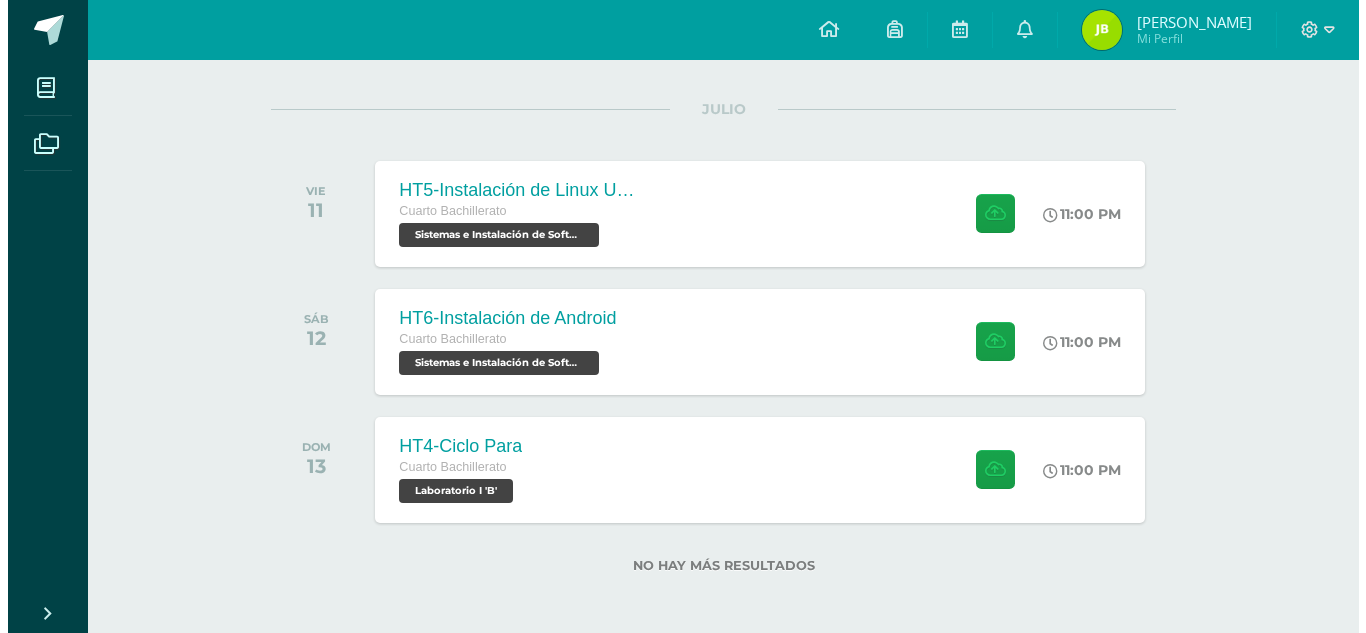 scroll, scrollTop: 238, scrollLeft: 0, axis: vertical 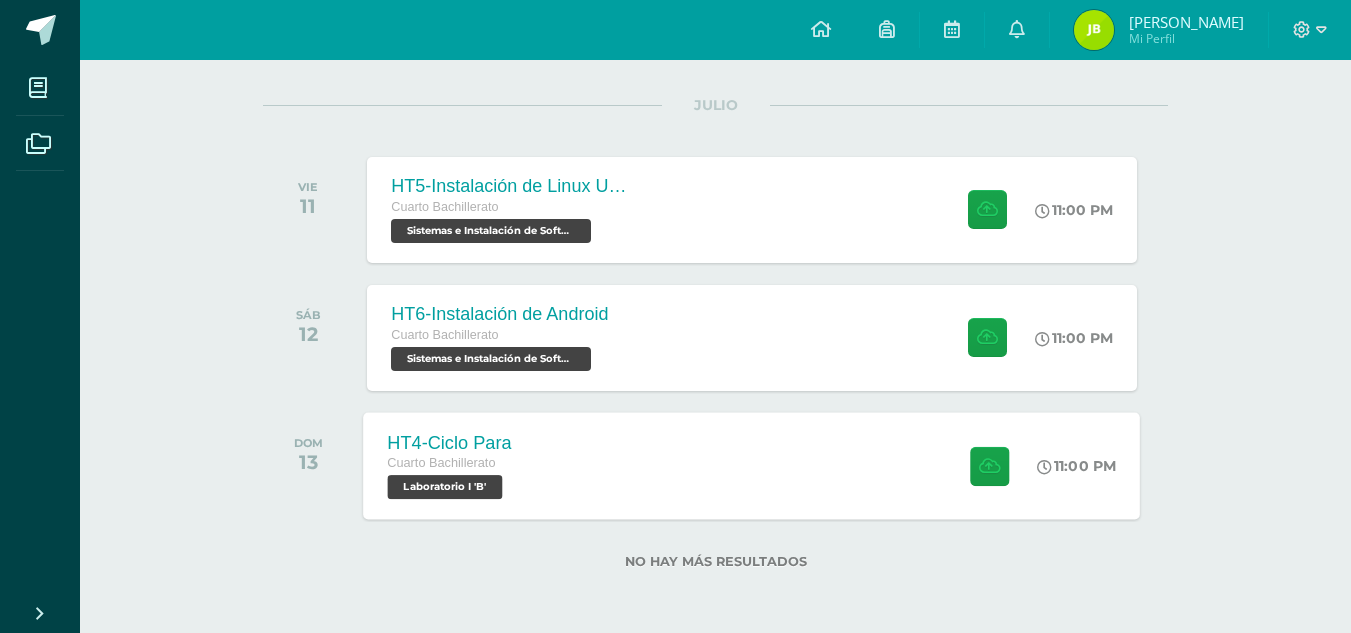 click on "HT4-Ciclo Para
Cuarto Bachillerato
Laboratorio I 'B'
11:00 PM
HT4-Ciclo Para
Laboratorio I" at bounding box center [752, 465] 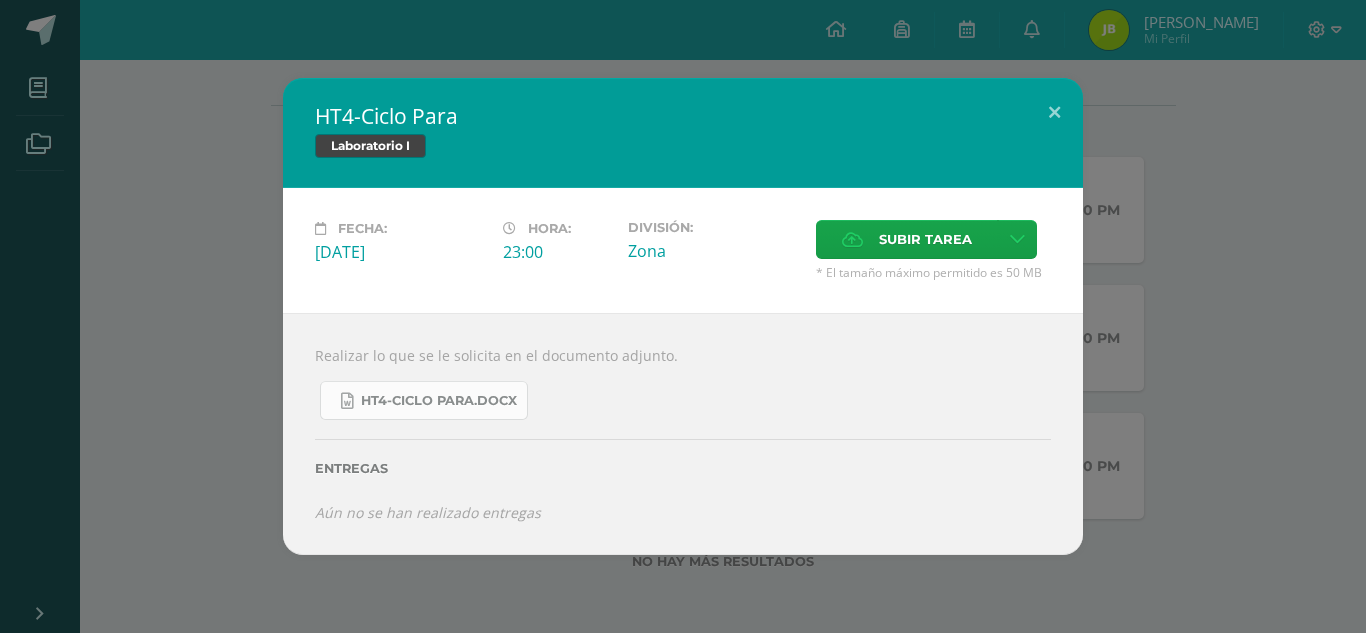 click on "HT4-Ciclo Para.docx" at bounding box center (424, 400) 